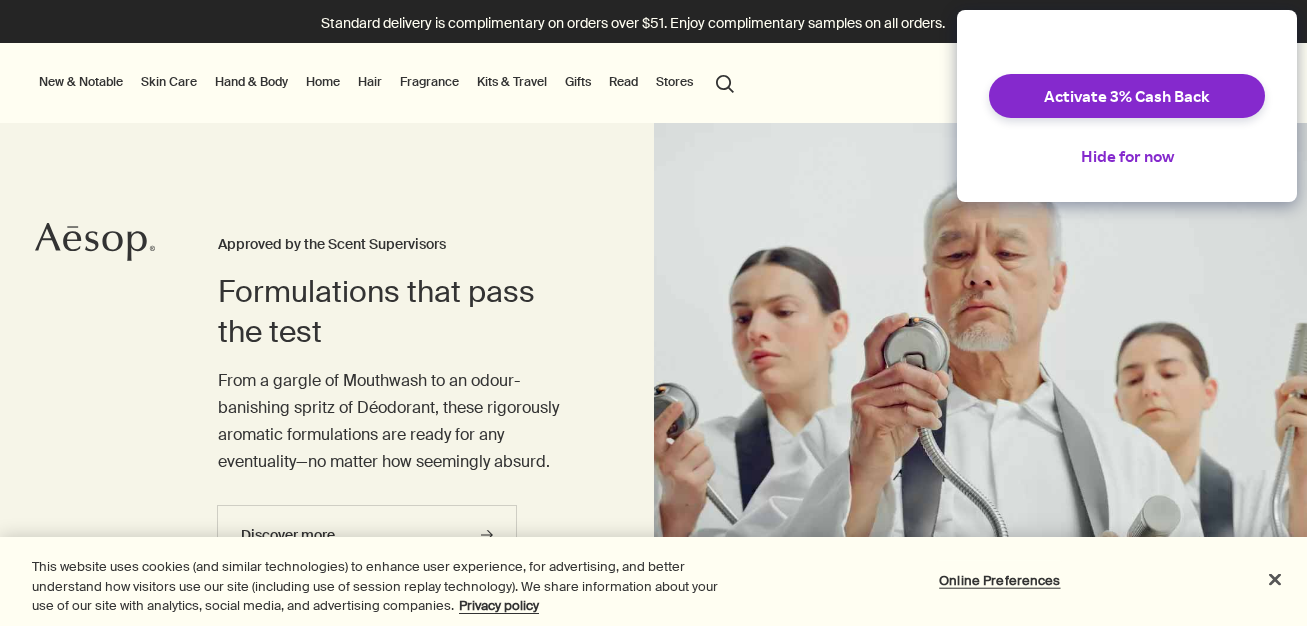 scroll, scrollTop: 0, scrollLeft: 0, axis: both 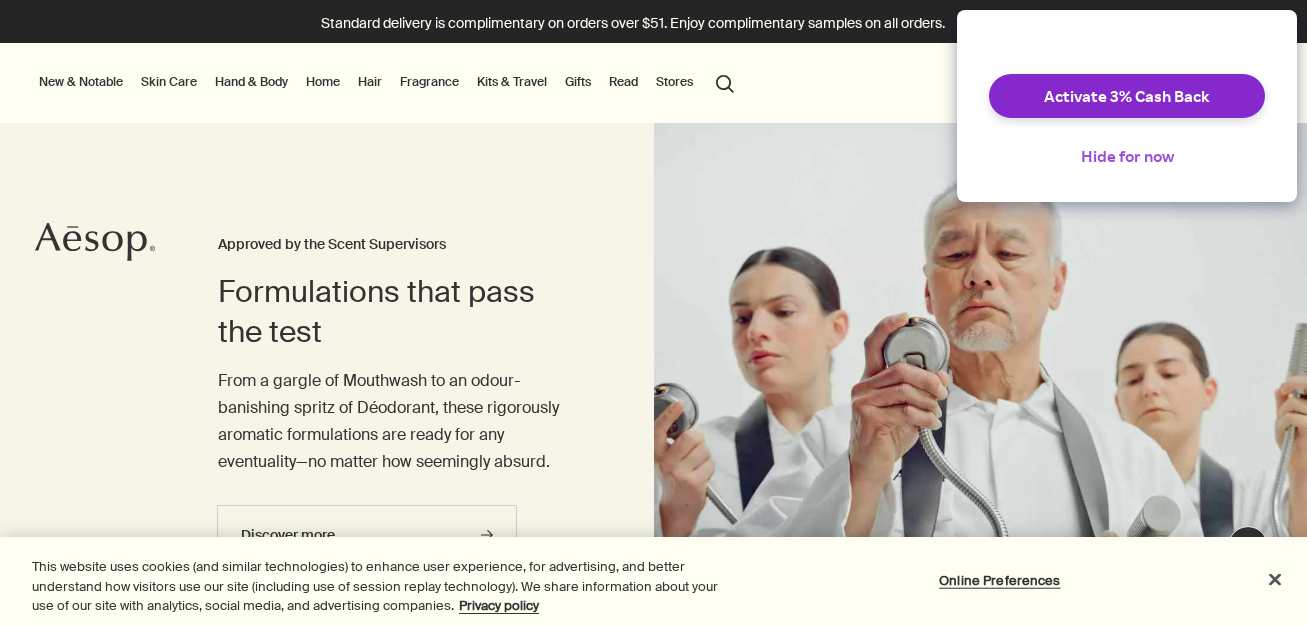 click on "Hide for now" at bounding box center [1127, 156] 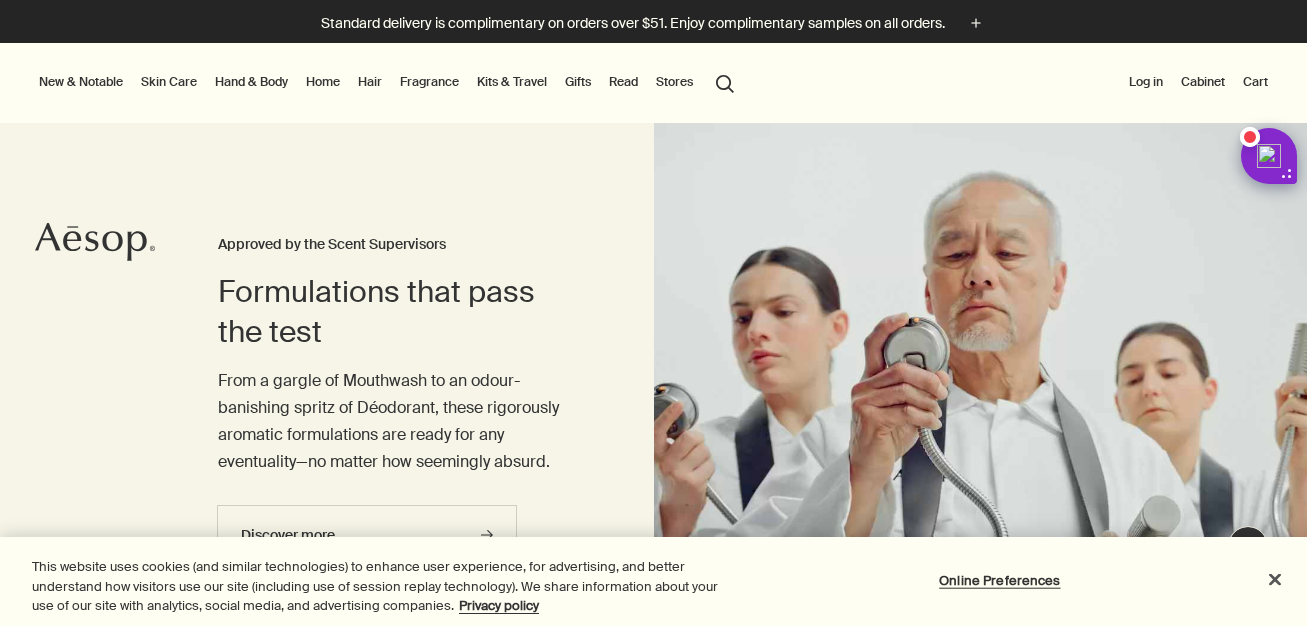 click on "Kits & Travel" at bounding box center (512, 82) 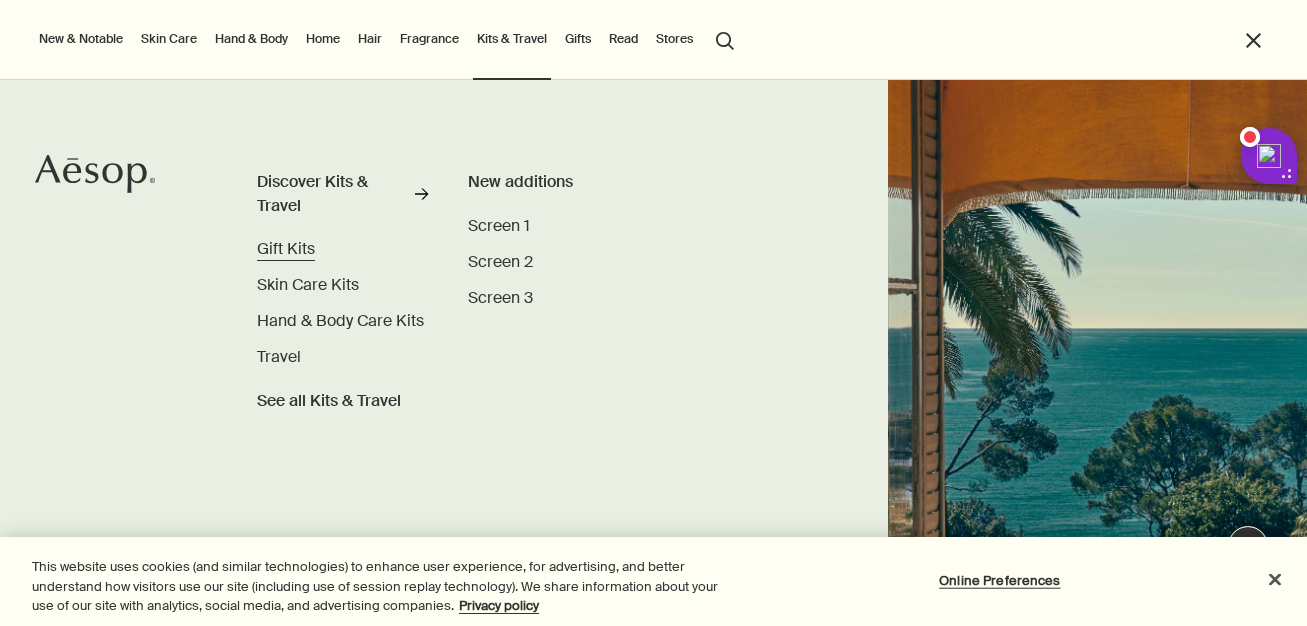 click on "Gift Kits" at bounding box center [286, 248] 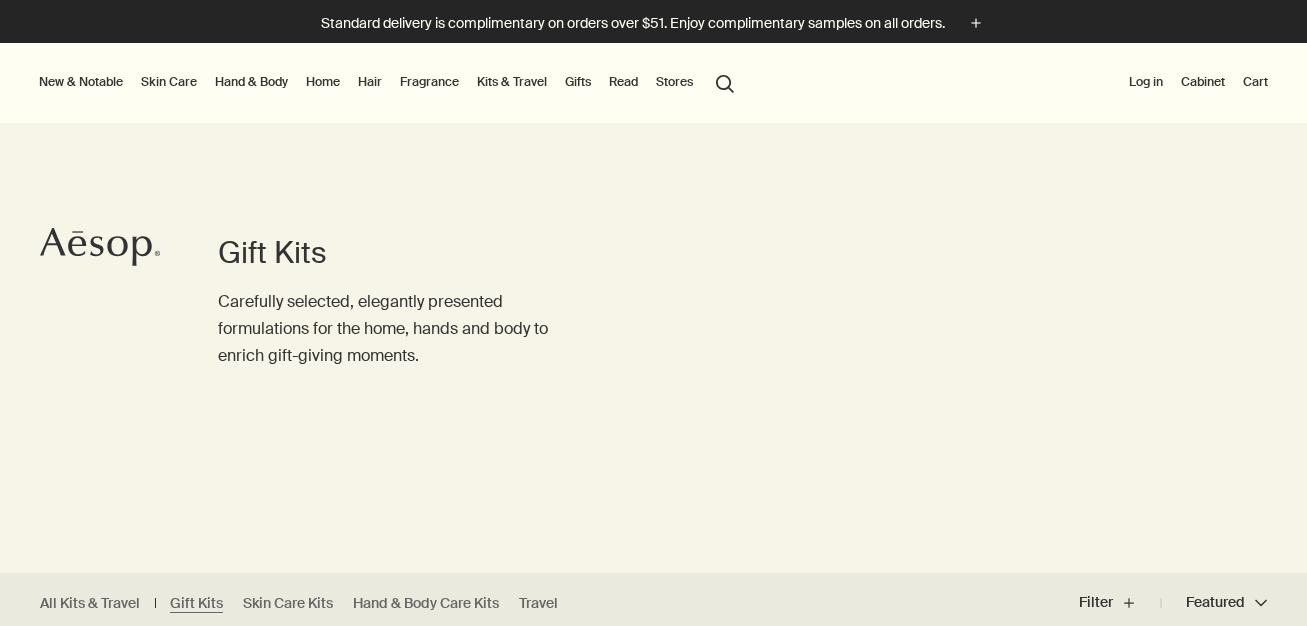 scroll, scrollTop: 0, scrollLeft: 0, axis: both 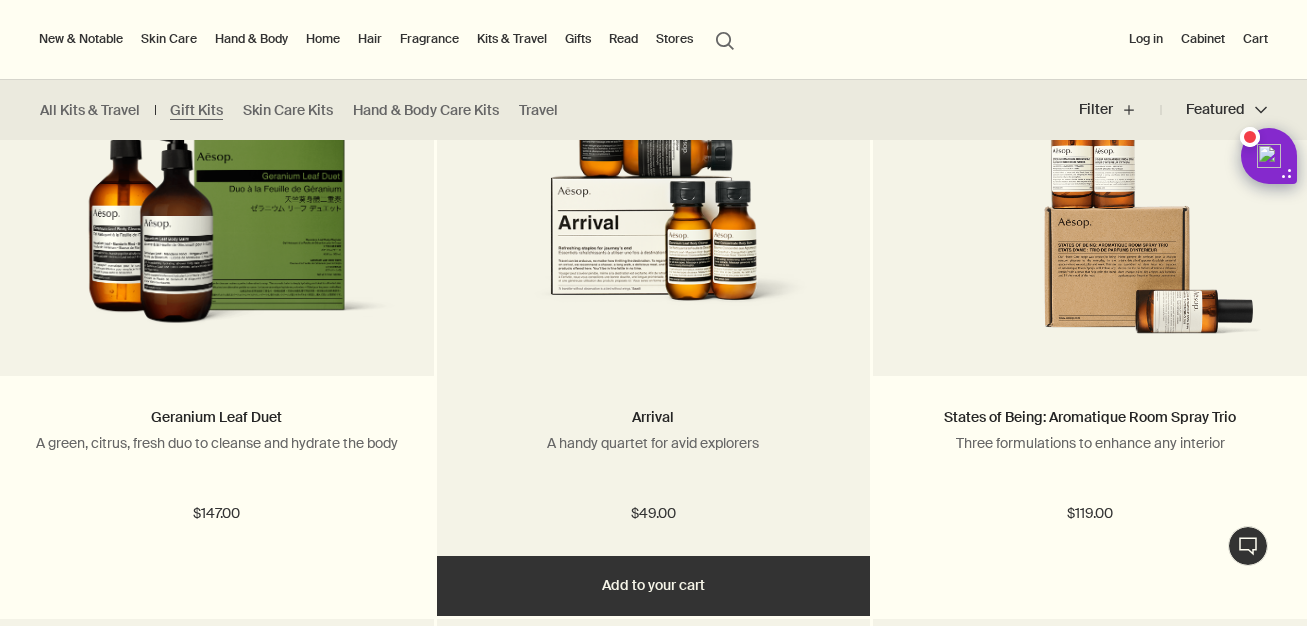 click at bounding box center (654, 183) 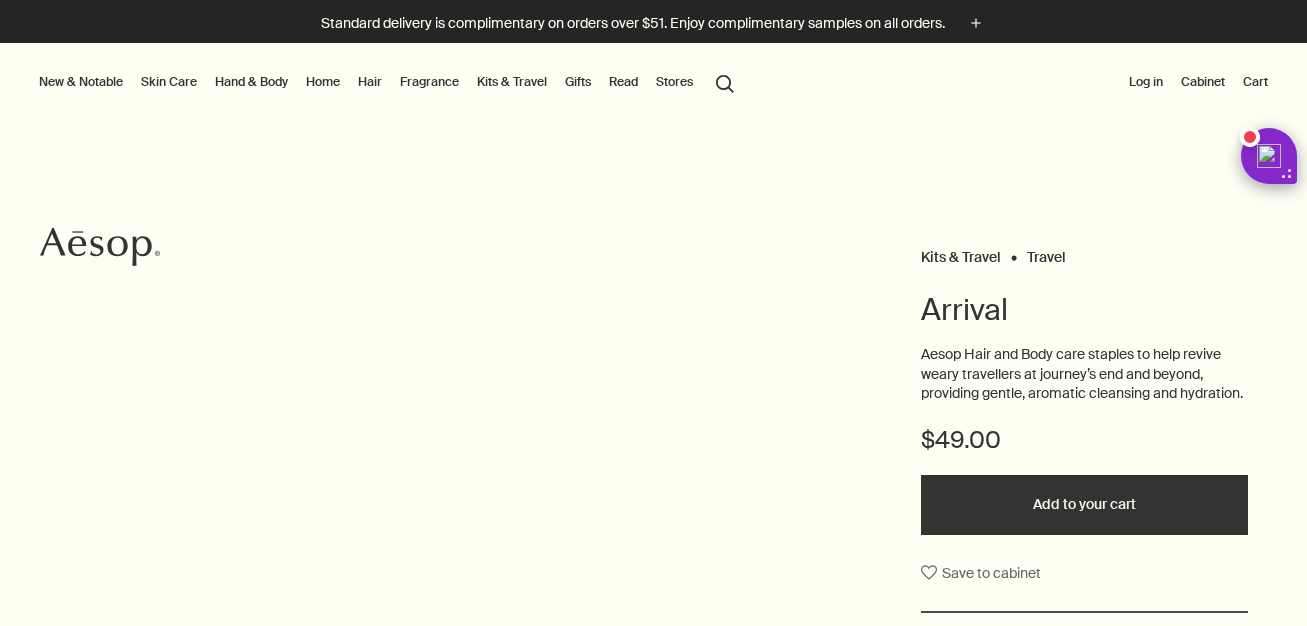 scroll, scrollTop: 0, scrollLeft: 0, axis: both 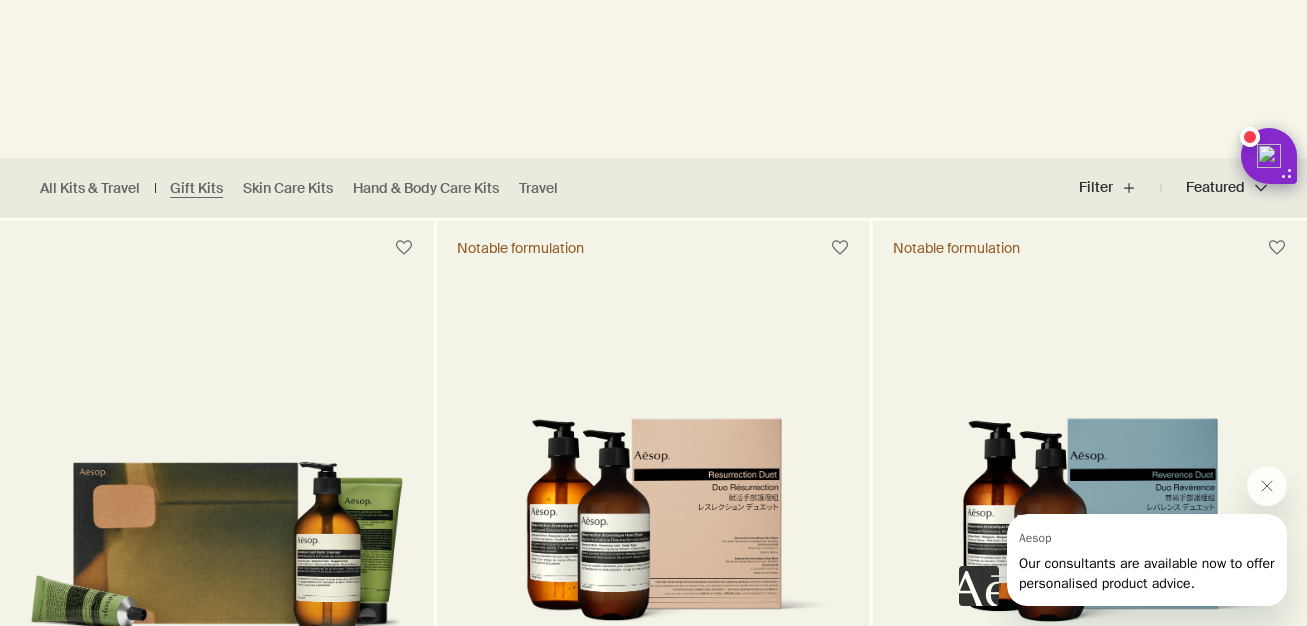 click at bounding box center [0, 211] 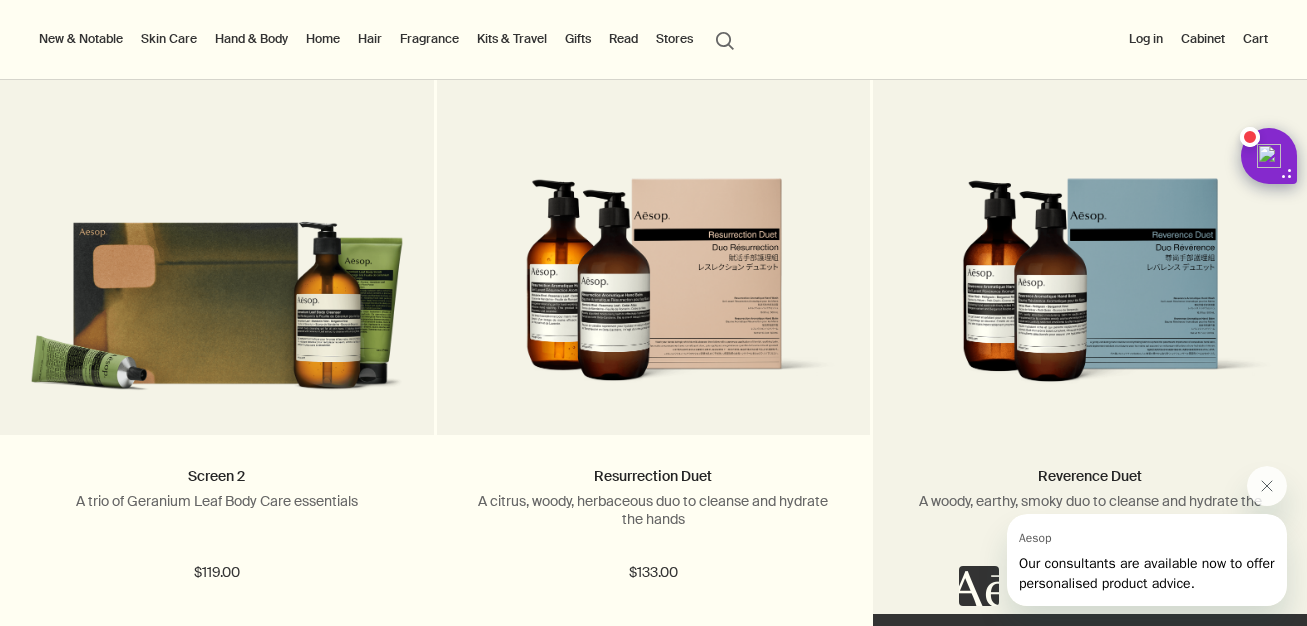 scroll, scrollTop: 0, scrollLeft: 0, axis: both 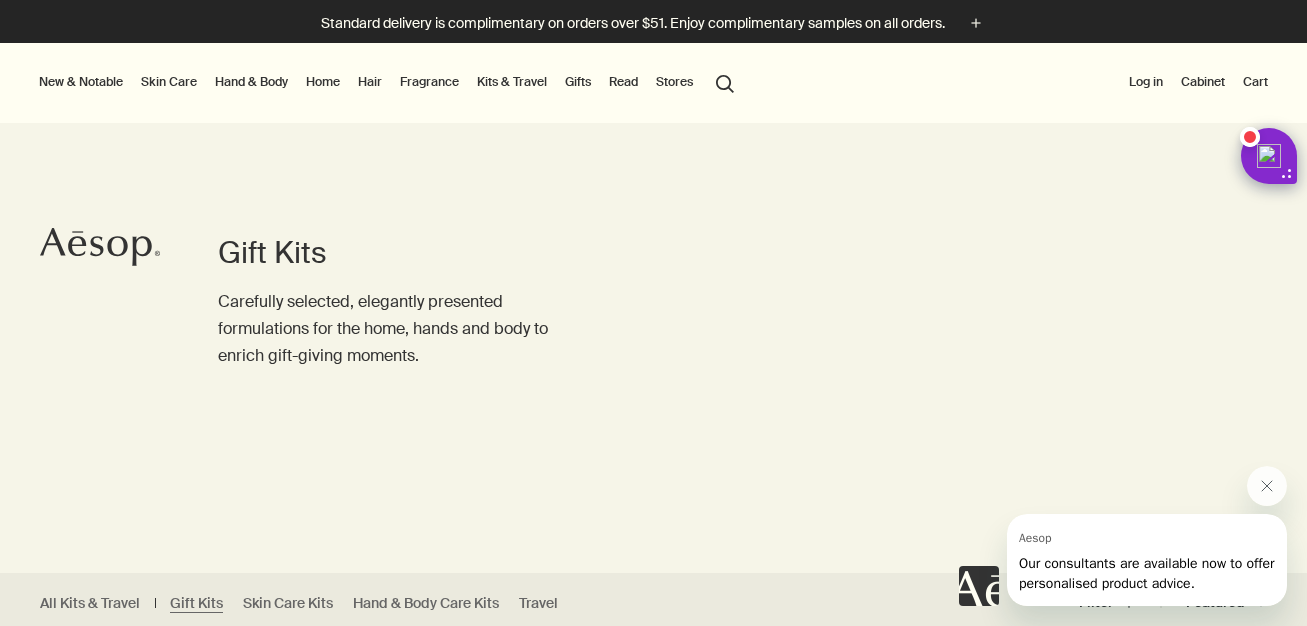 click on "search Search" at bounding box center [725, 82] 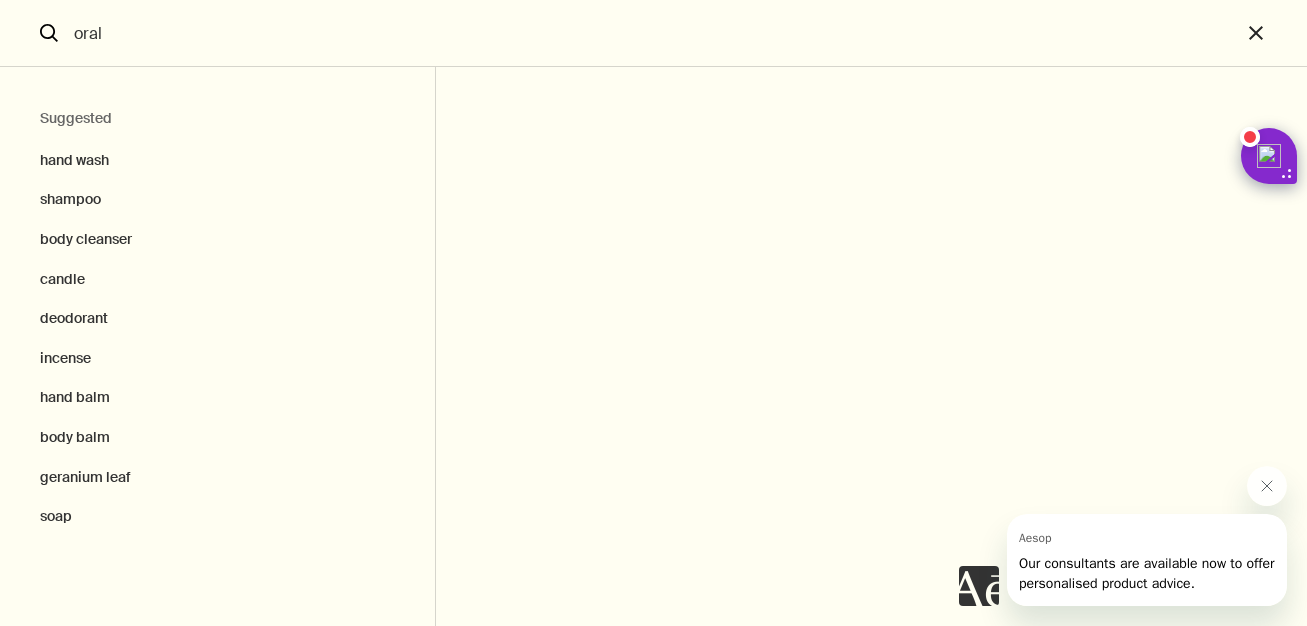 type on "oral" 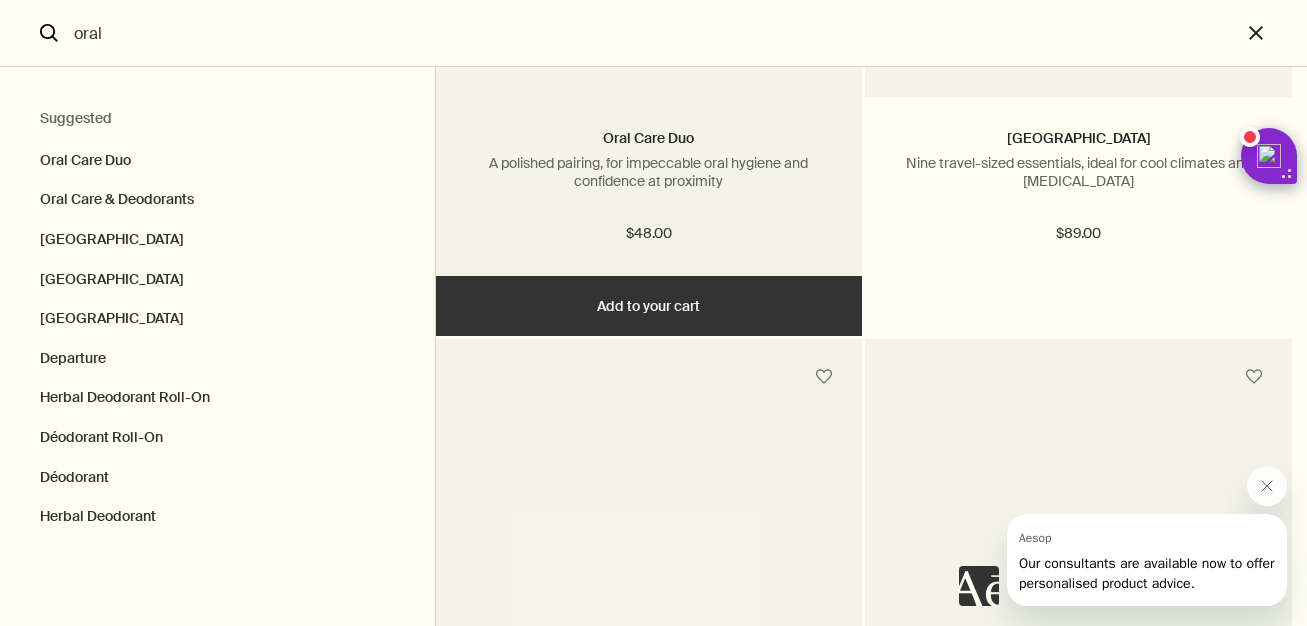 scroll, scrollTop: 0, scrollLeft: 0, axis: both 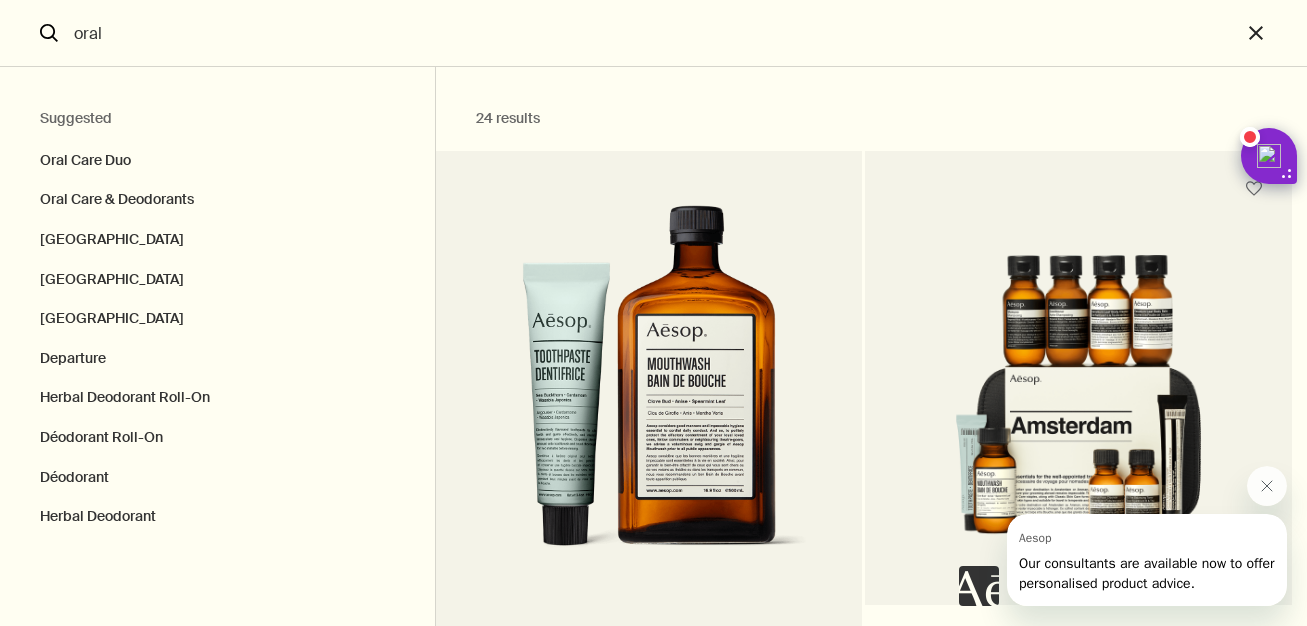 click at bounding box center [649, 390] 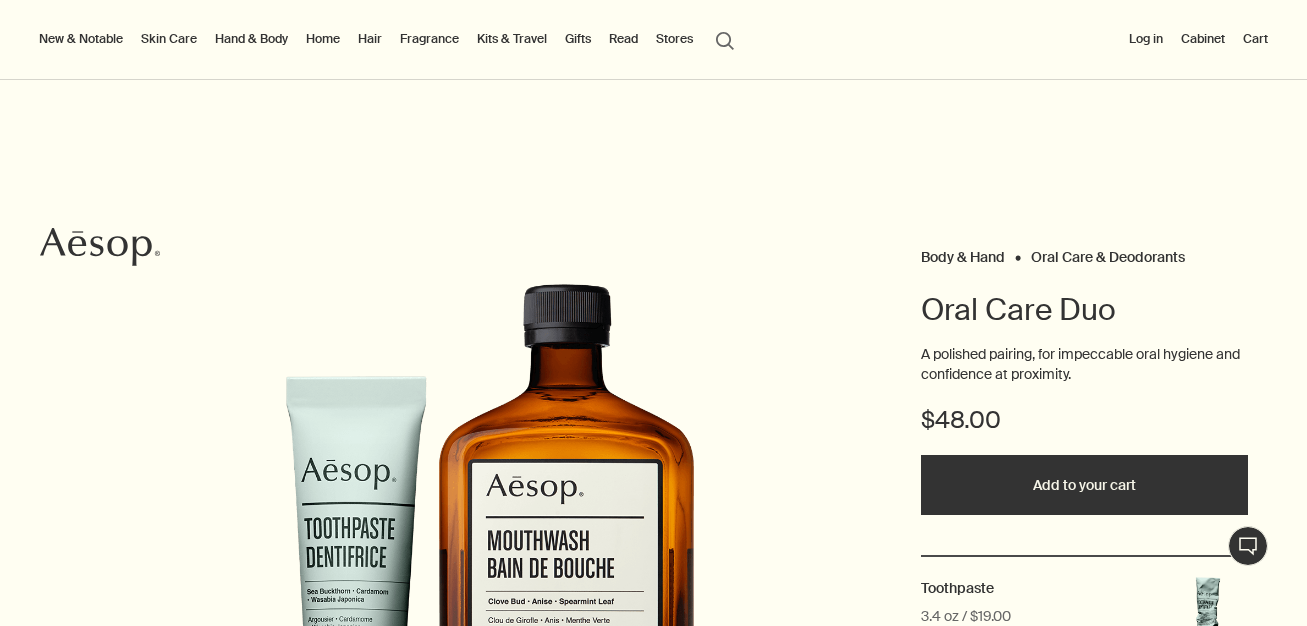 scroll, scrollTop: 0, scrollLeft: 0, axis: both 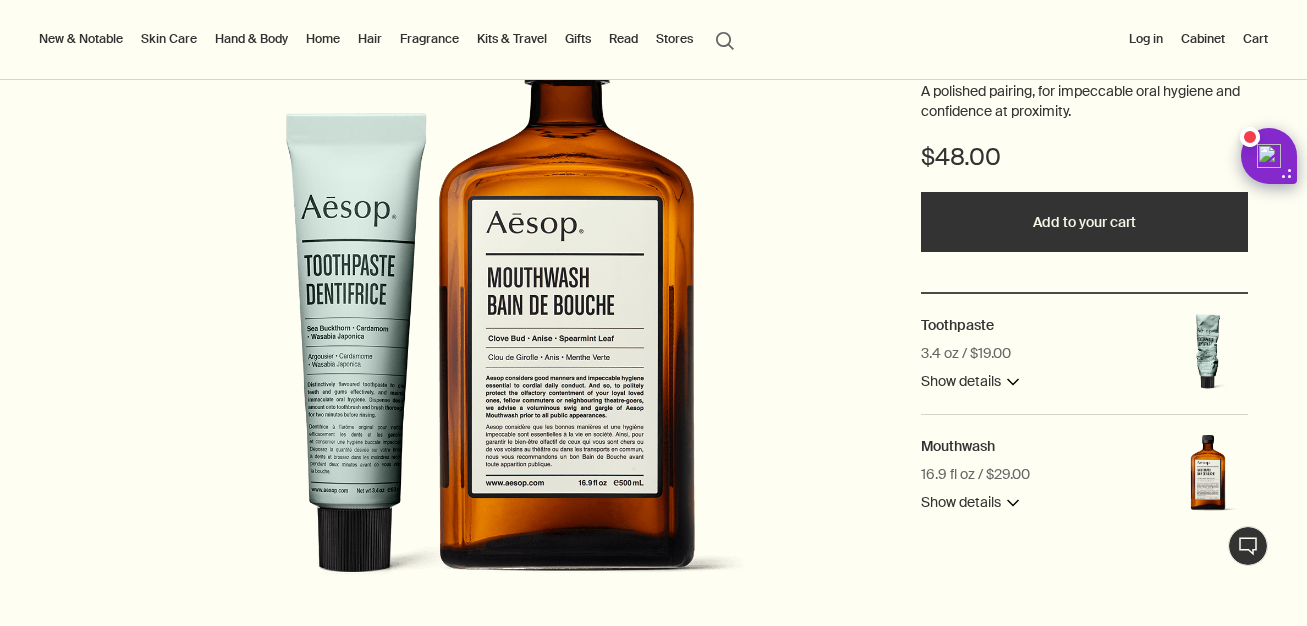 click on "Add to your cart" at bounding box center [1084, 222] 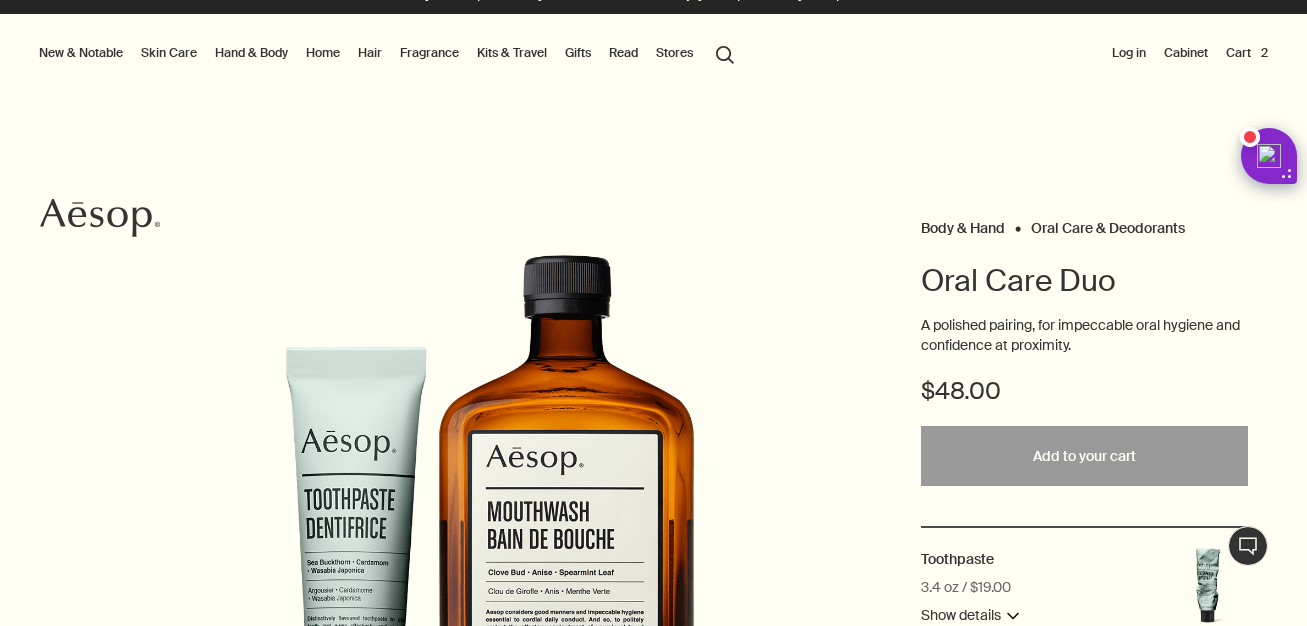scroll, scrollTop: 0, scrollLeft: 0, axis: both 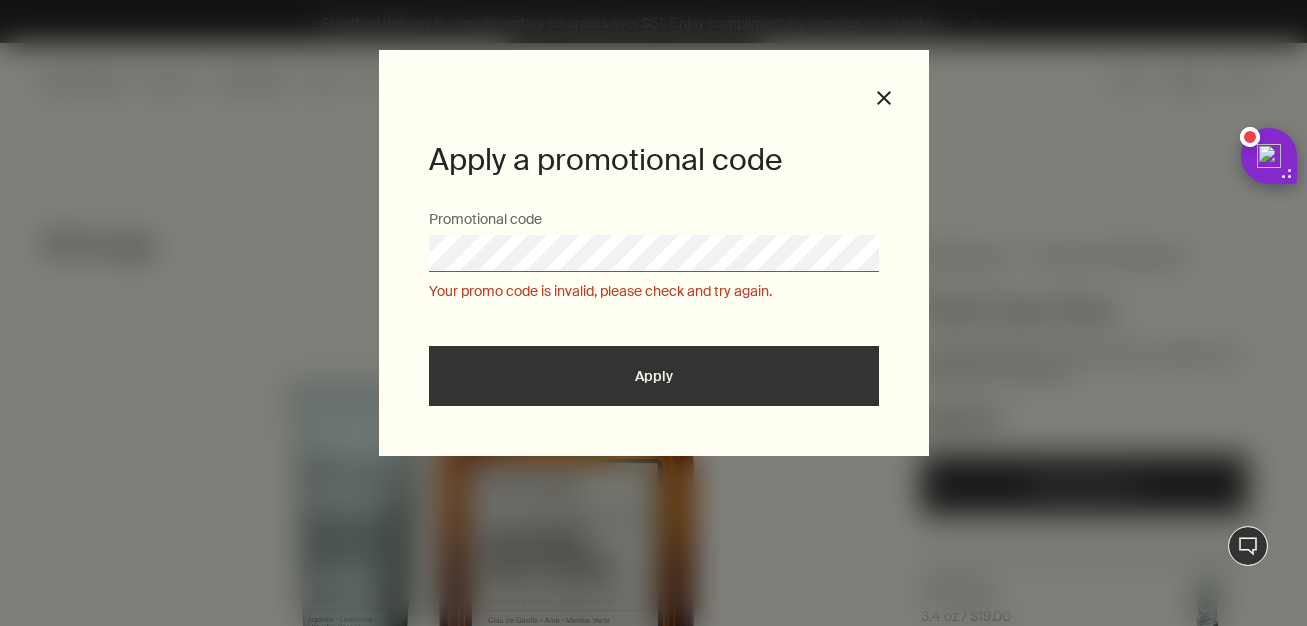 click at bounding box center (0, 626) 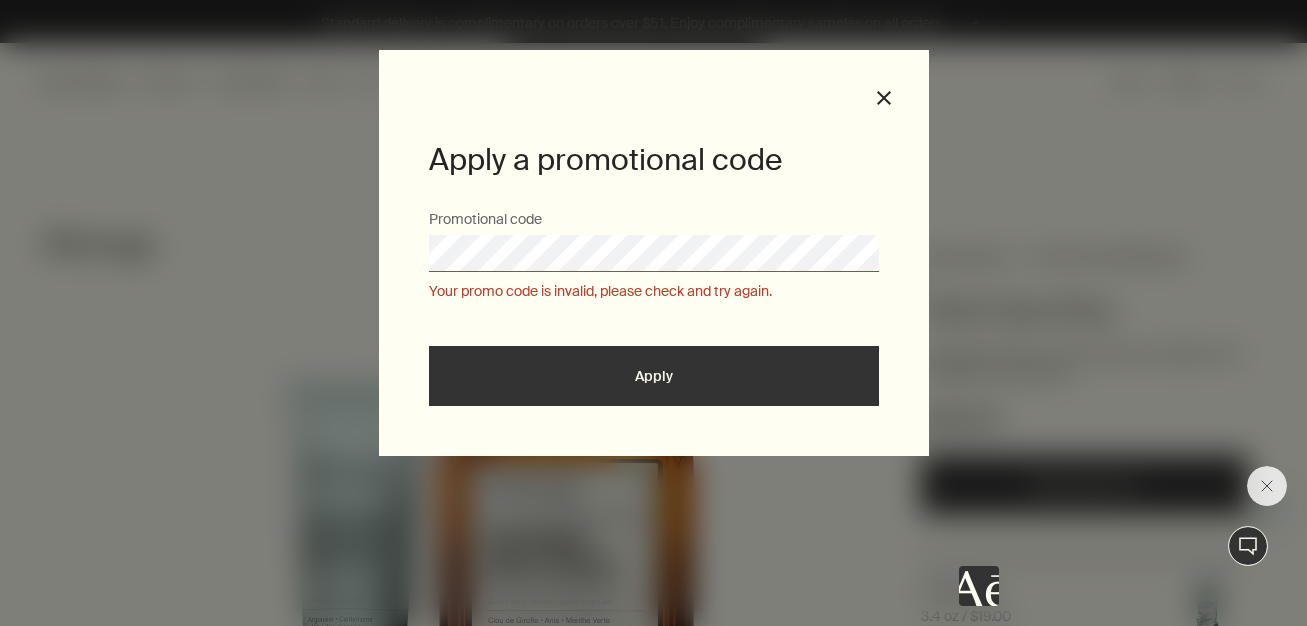 scroll, scrollTop: 0, scrollLeft: 0, axis: both 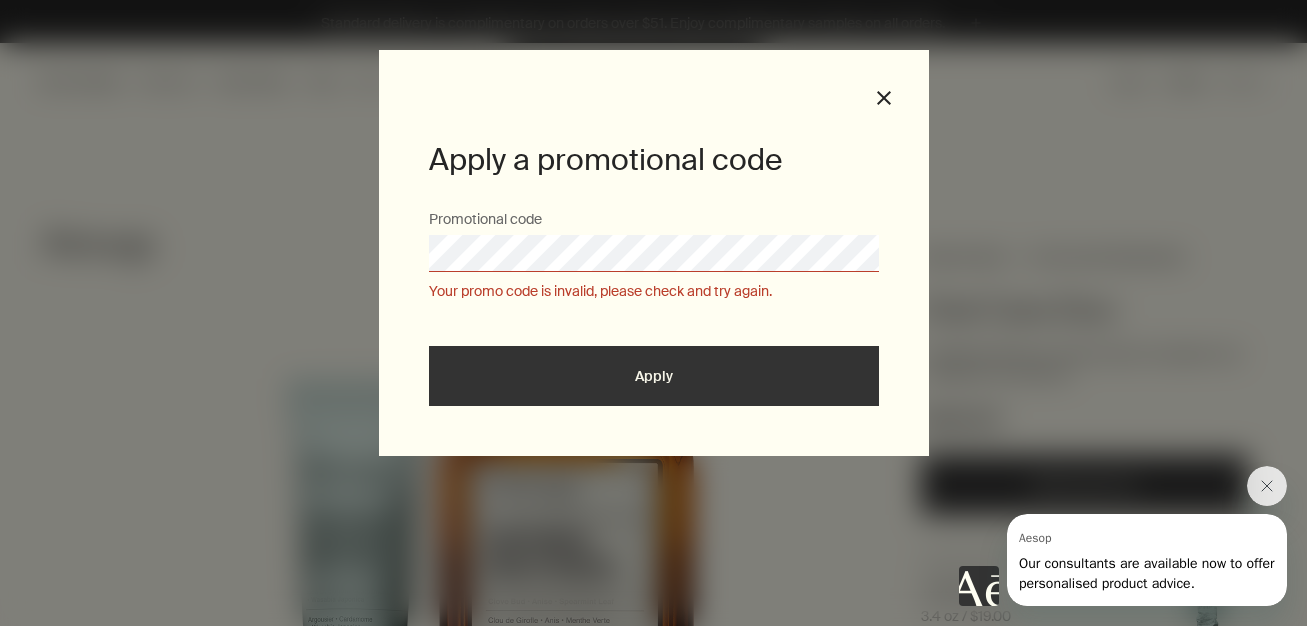 click at bounding box center (0, 626) 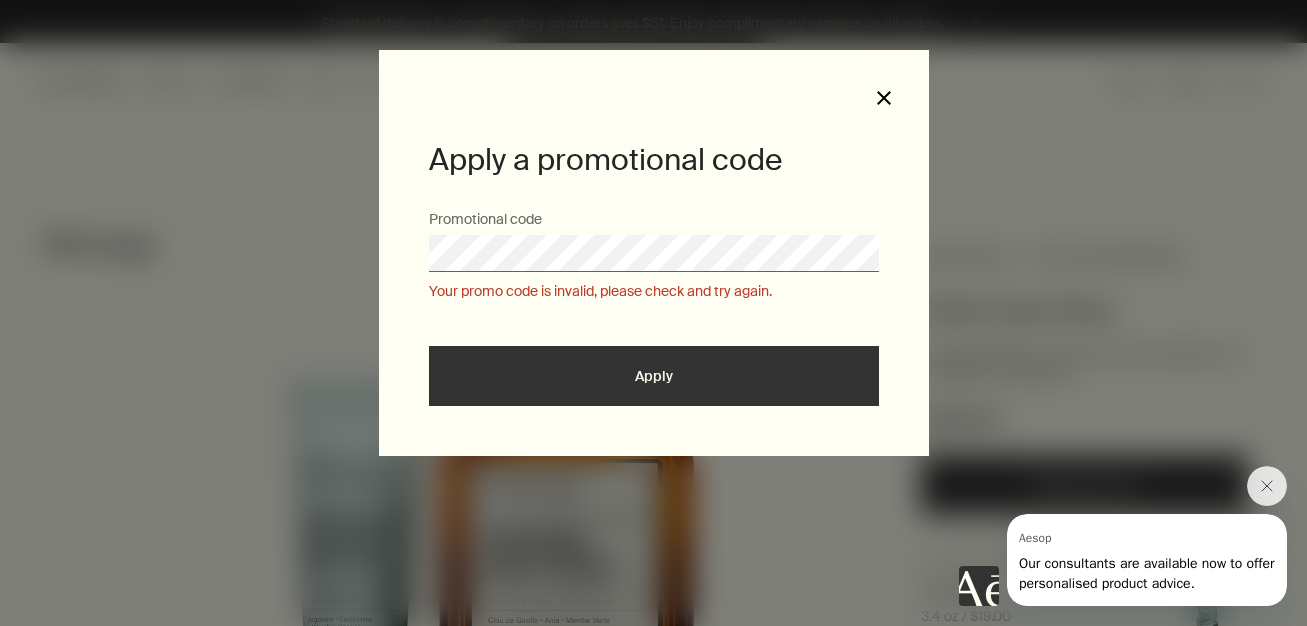 click on "close" at bounding box center (884, 98) 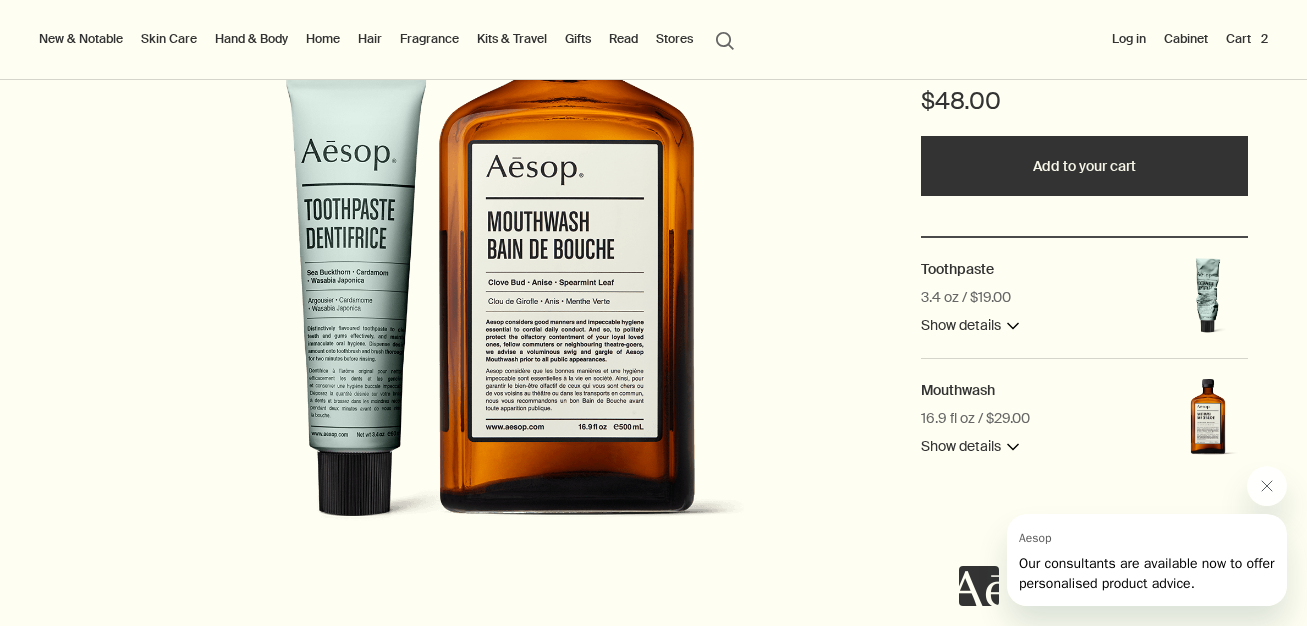 scroll, scrollTop: 0, scrollLeft: 0, axis: both 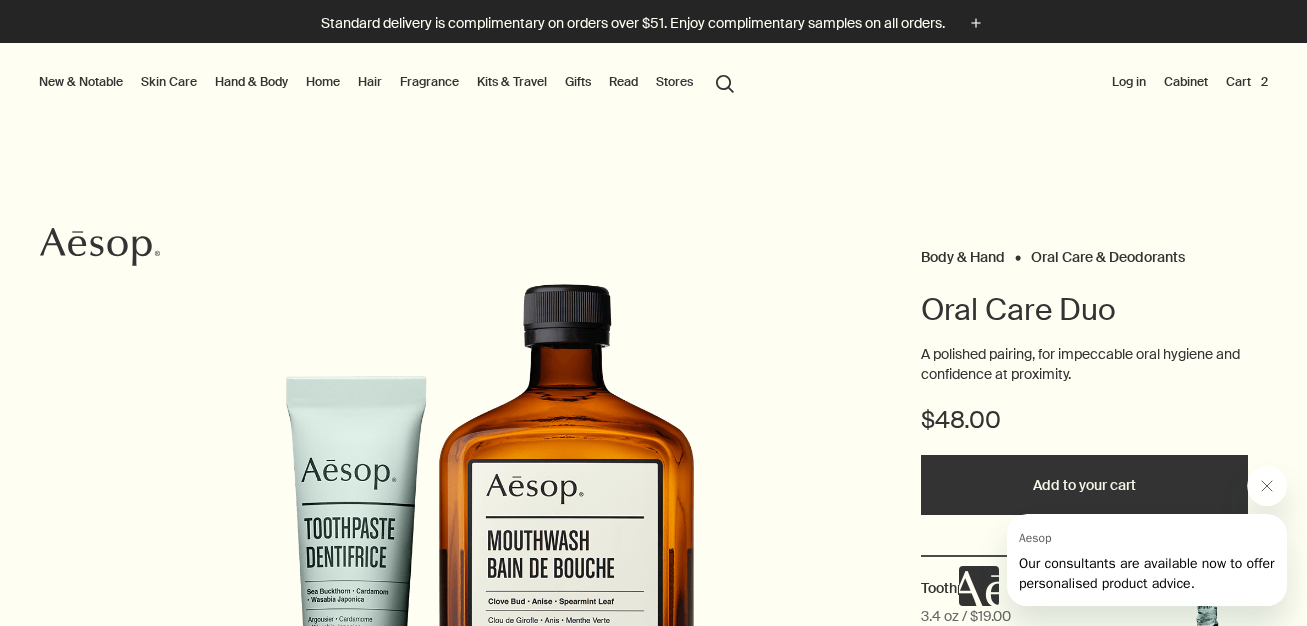 click on "Cart 2" at bounding box center [1247, 82] 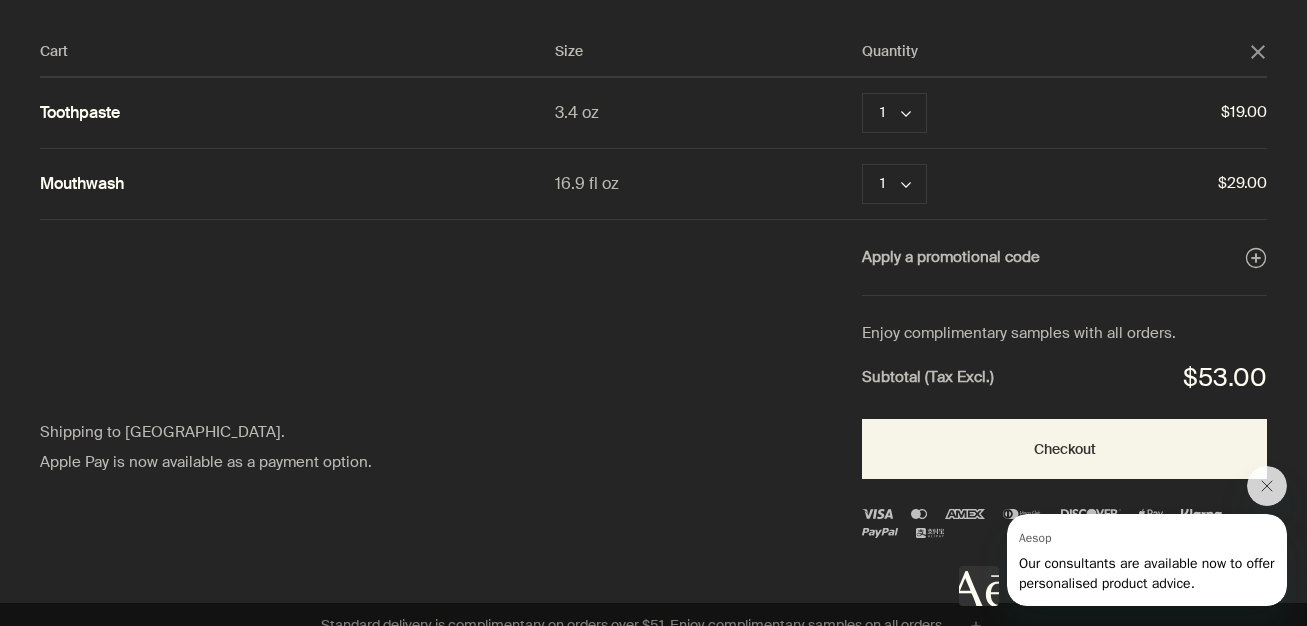click on "Enjoy complimentary samples with all orders." at bounding box center [1064, 334] 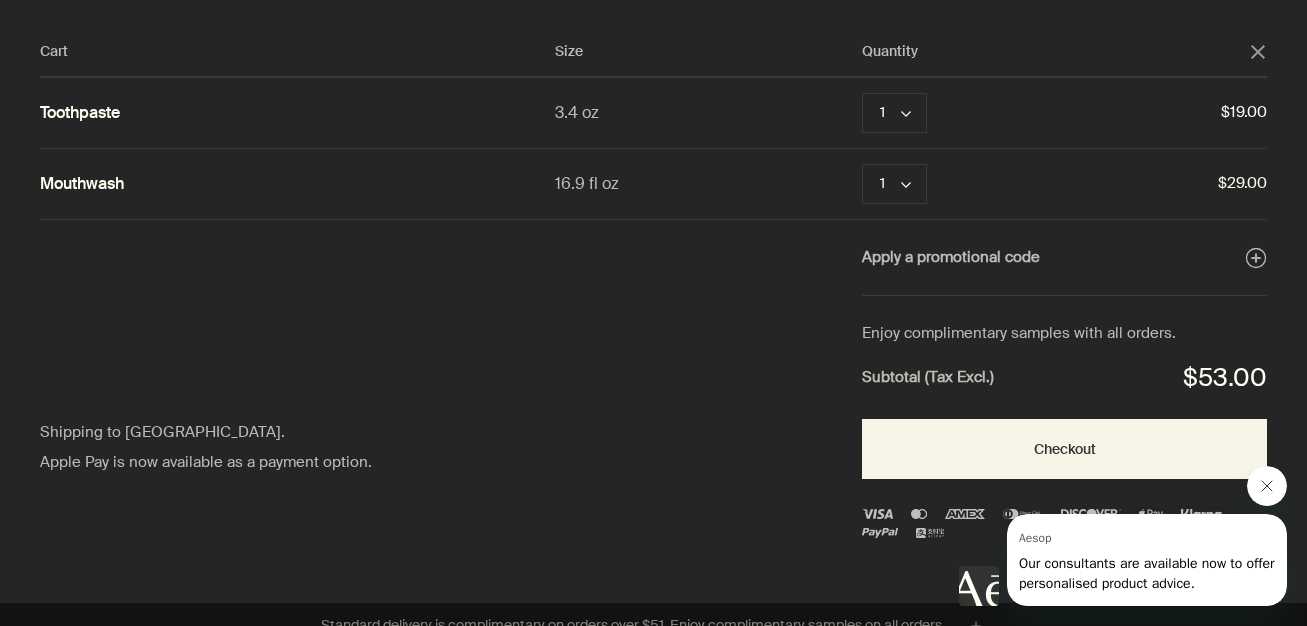 click at bounding box center (1267, 486) 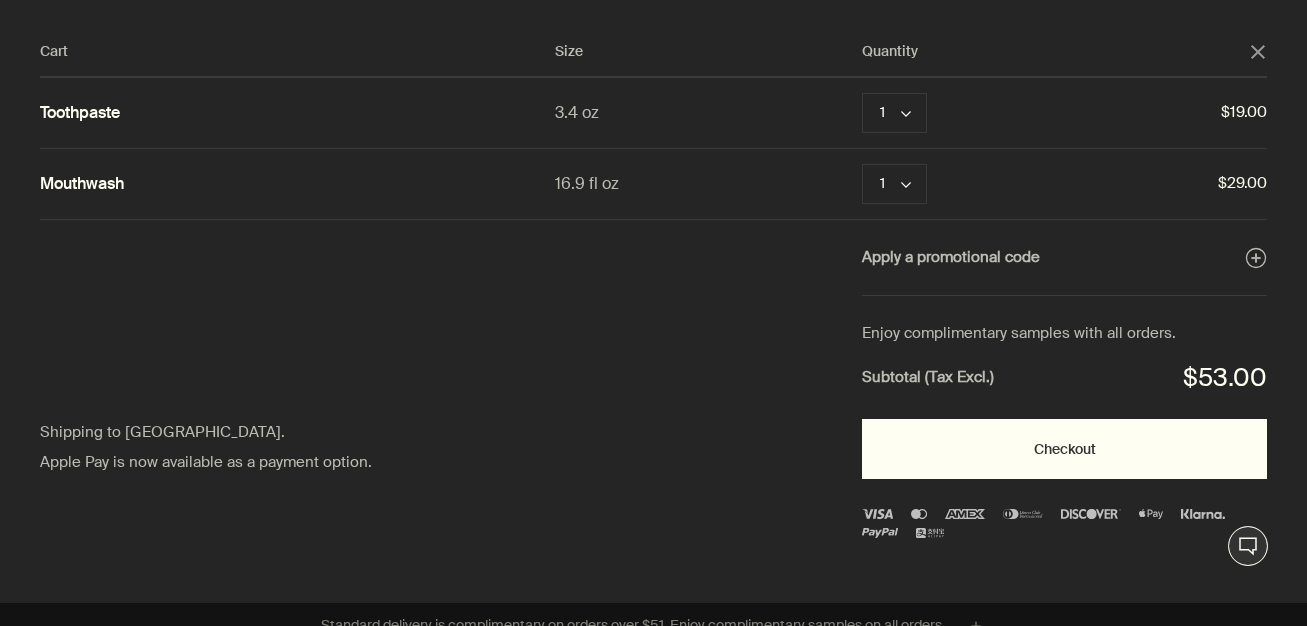 click on "Checkout" at bounding box center [1064, 449] 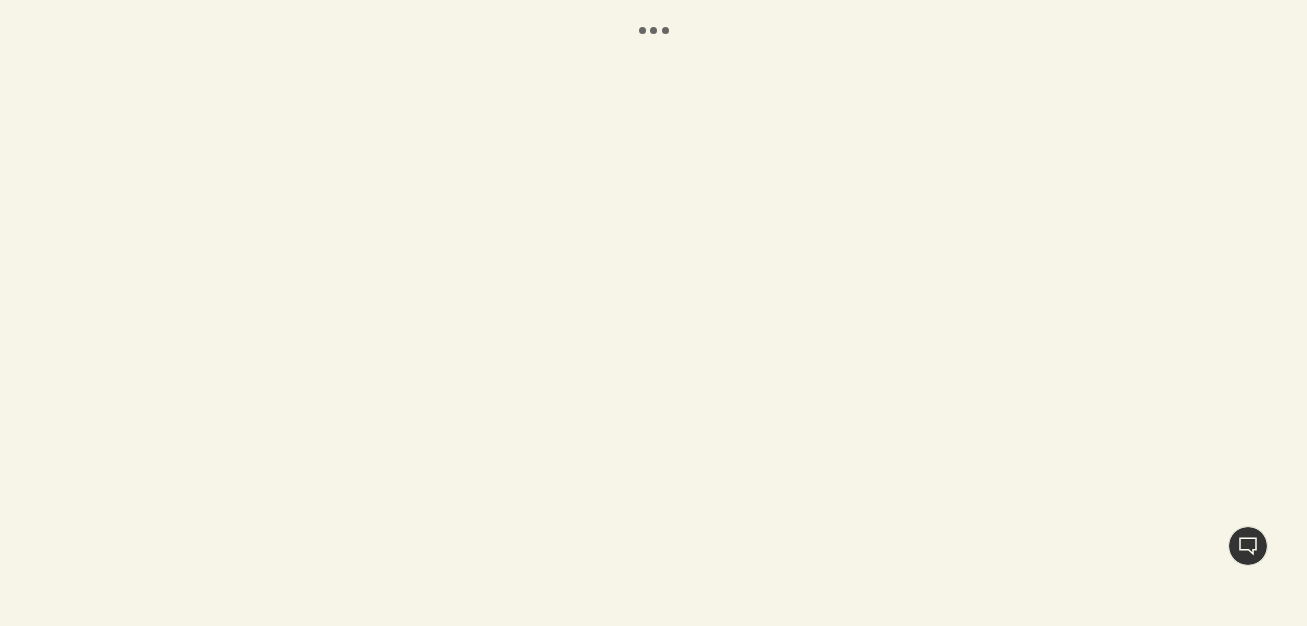 scroll, scrollTop: 0, scrollLeft: 0, axis: both 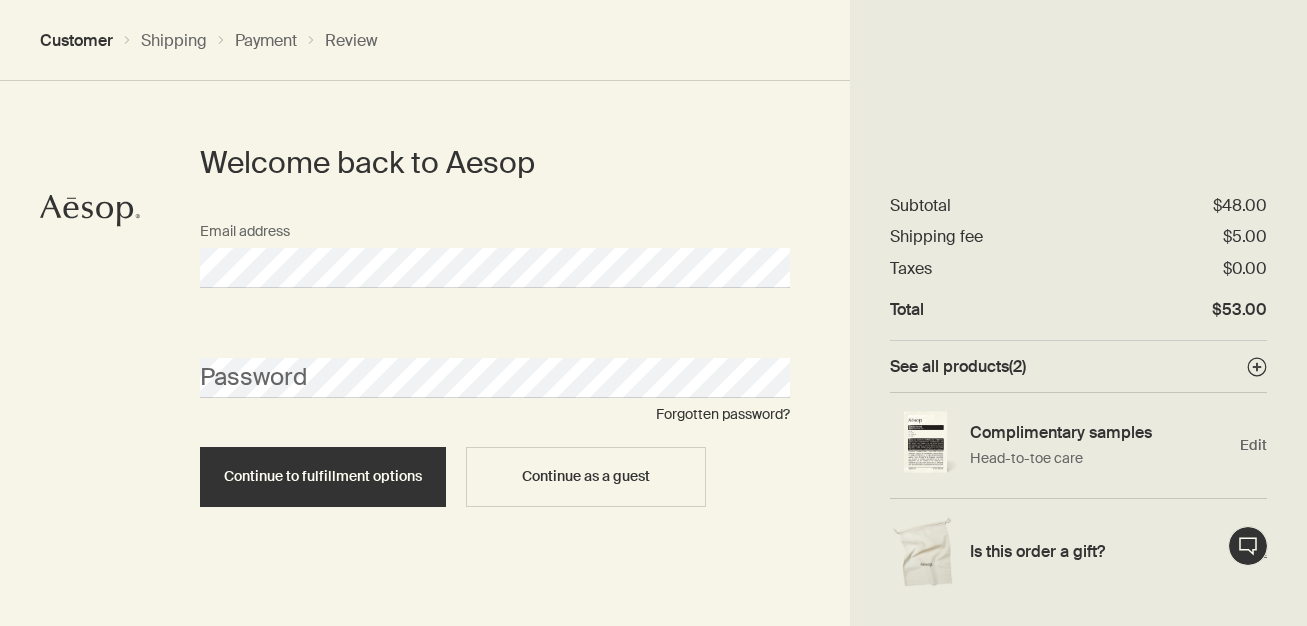 click on "Is this order a gift?" at bounding box center [1100, 551] 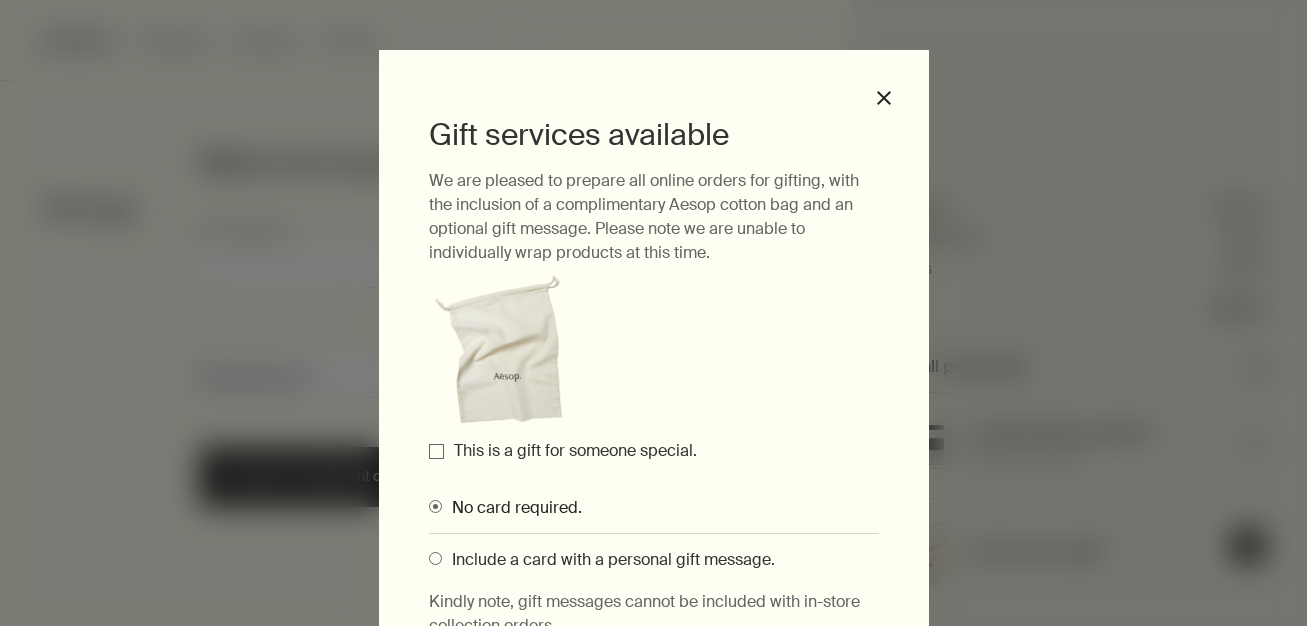 click on "This is a gift for someone special." at bounding box center (575, 450) 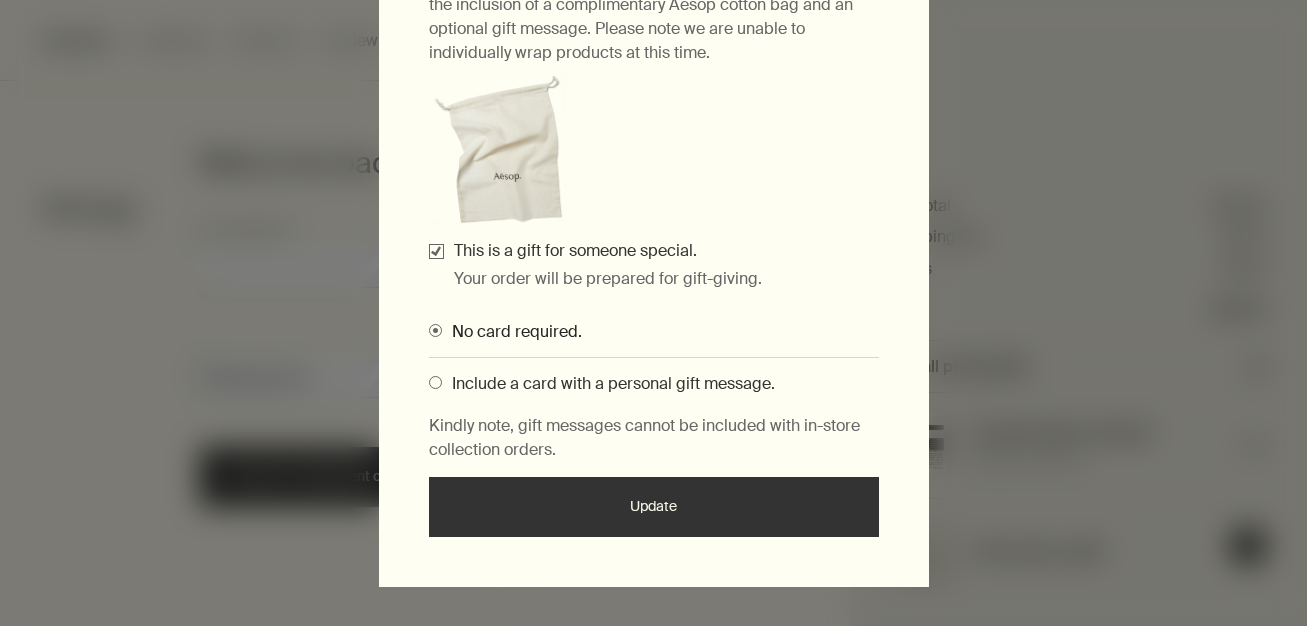 scroll, scrollTop: 211, scrollLeft: 0, axis: vertical 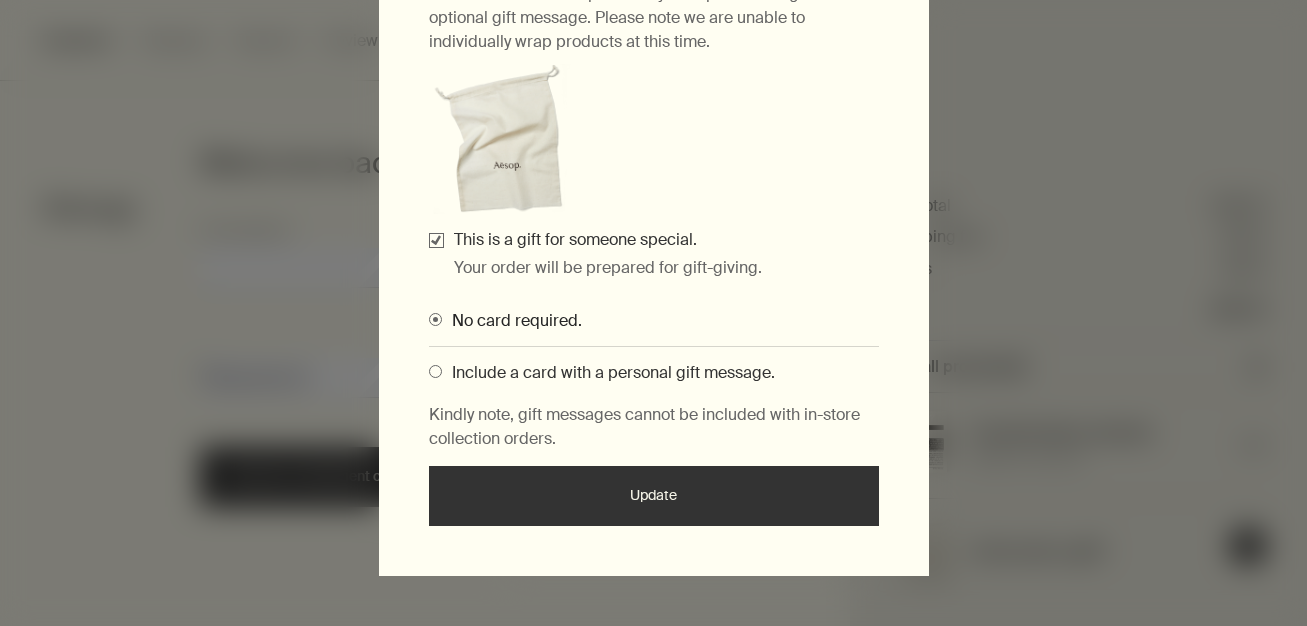 click on "Include a card with a personal gift message." at bounding box center [608, 372] 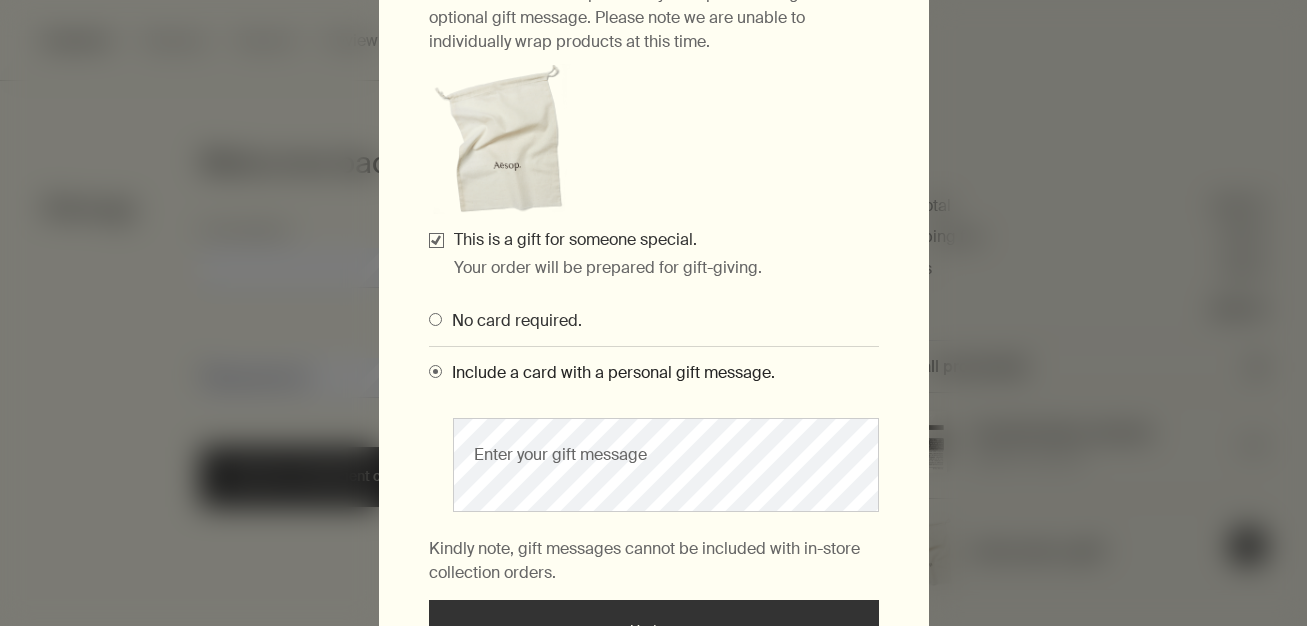 click on "Include a card with a personal gift message." at bounding box center [608, 372] 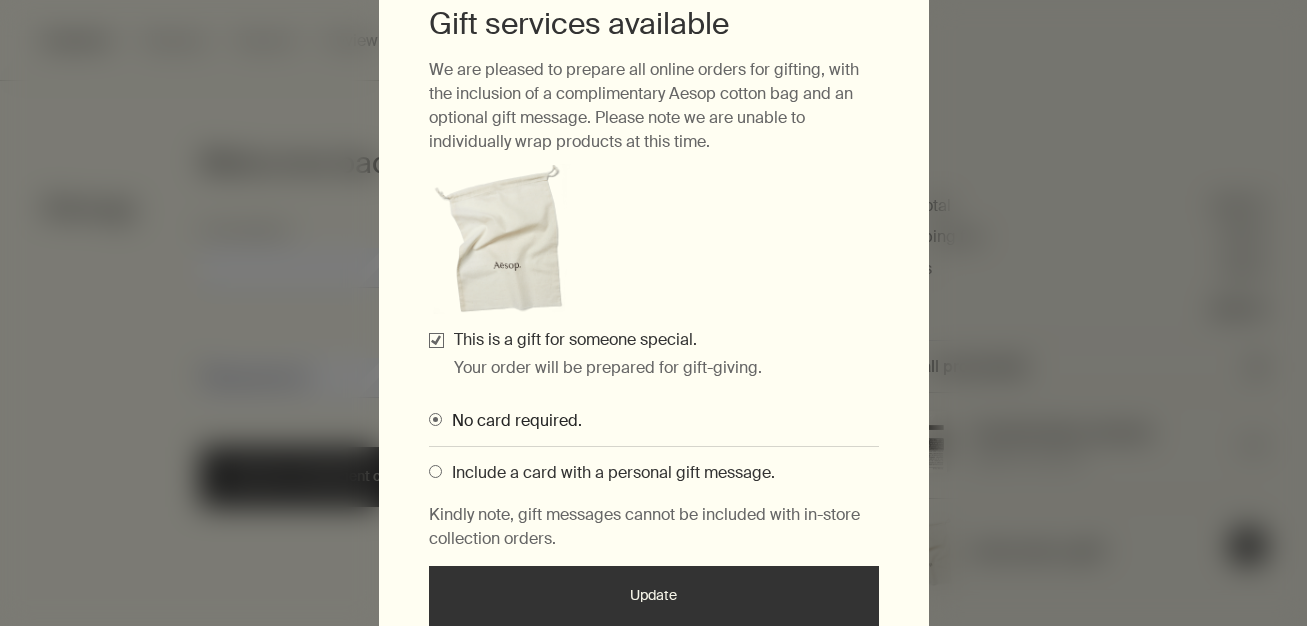 scroll, scrollTop: 137, scrollLeft: 0, axis: vertical 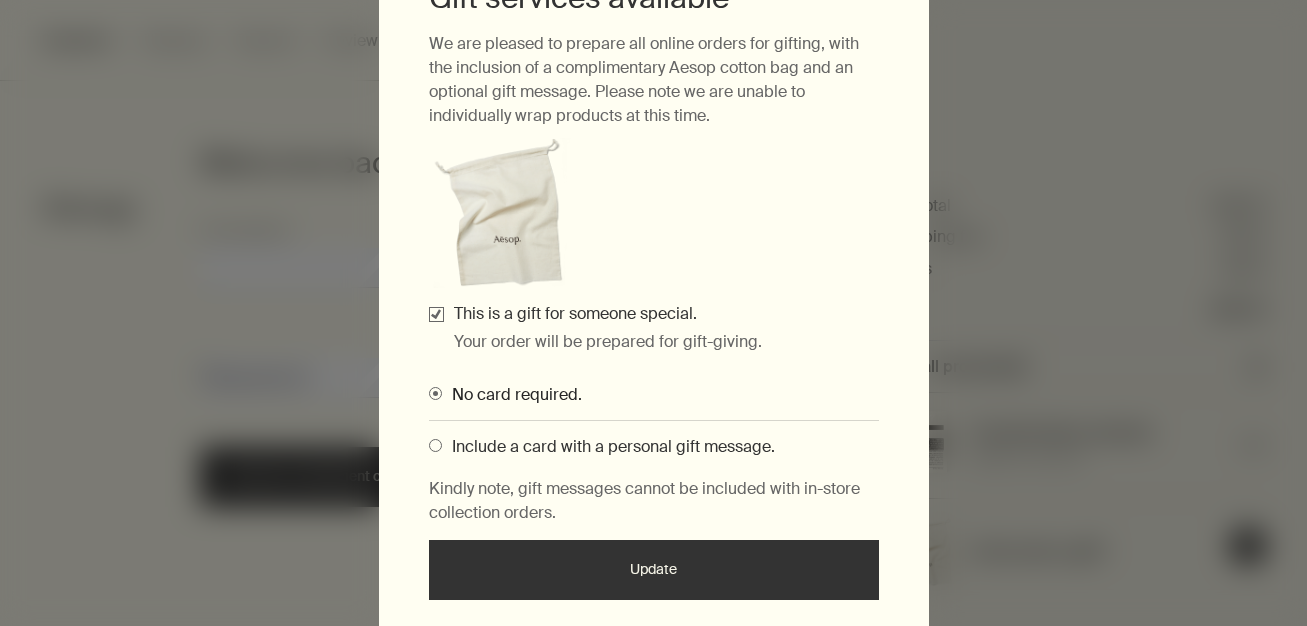click on "Update" at bounding box center [654, 570] 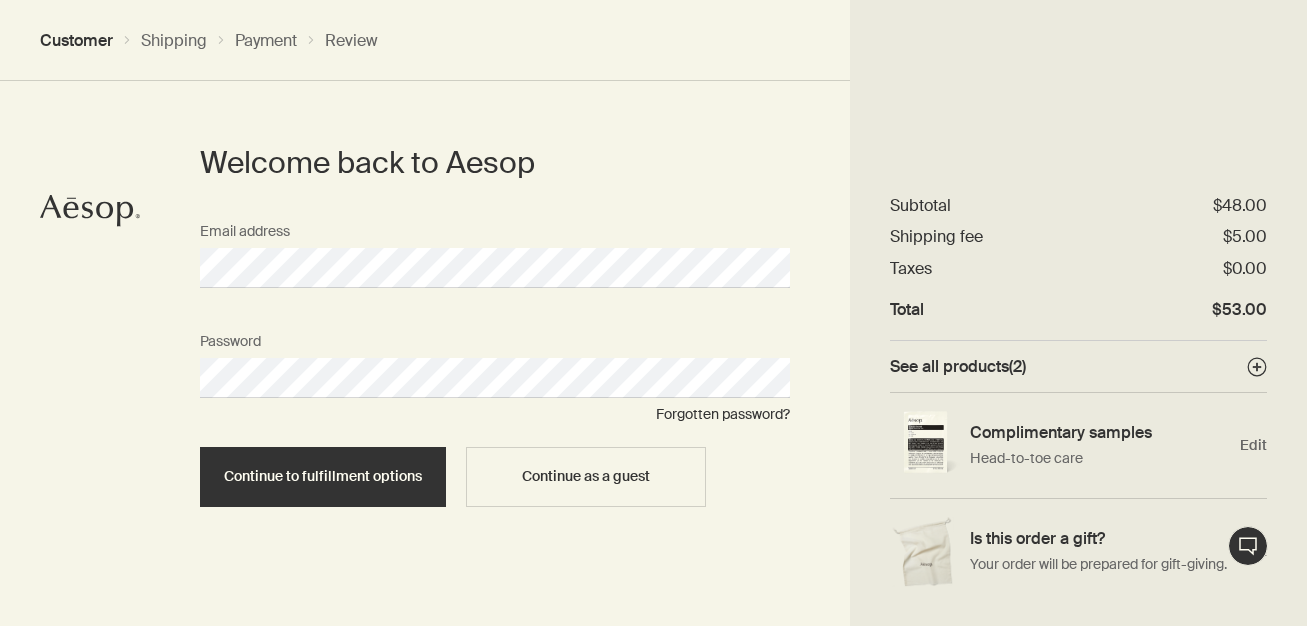 click on "Continue to fulfillment options" at bounding box center [323, 477] 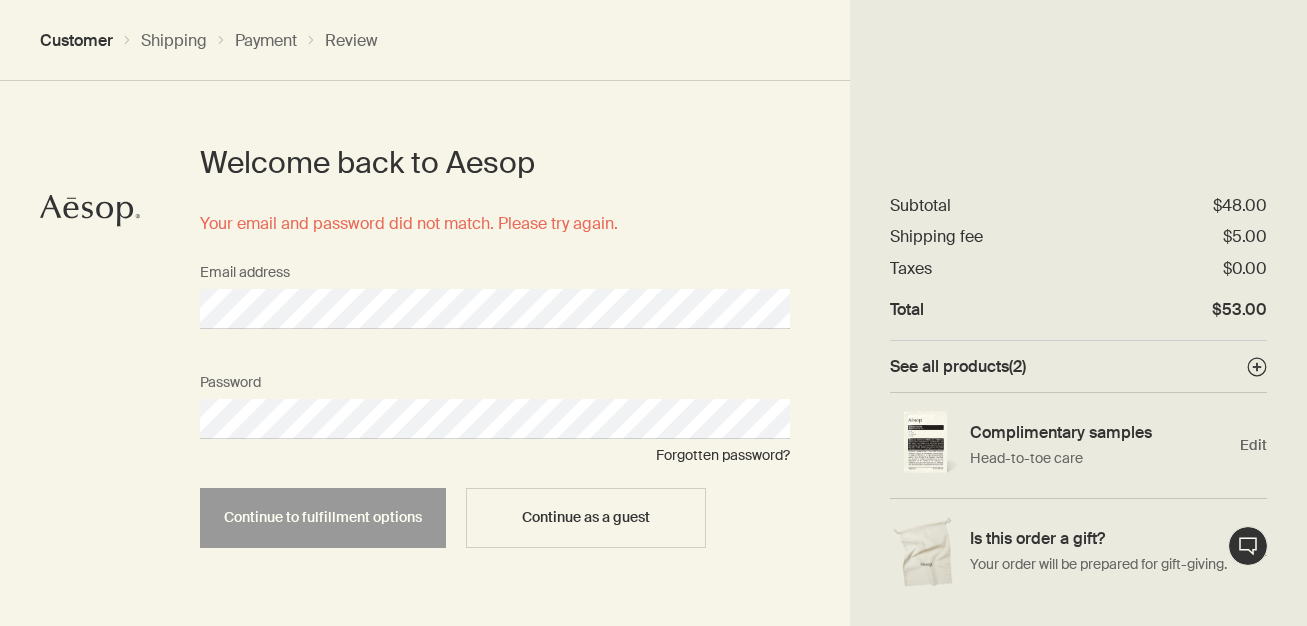 drag, startPoint x: 401, startPoint y: 439, endPoint x: 73, endPoint y: 387, distance: 332.09637 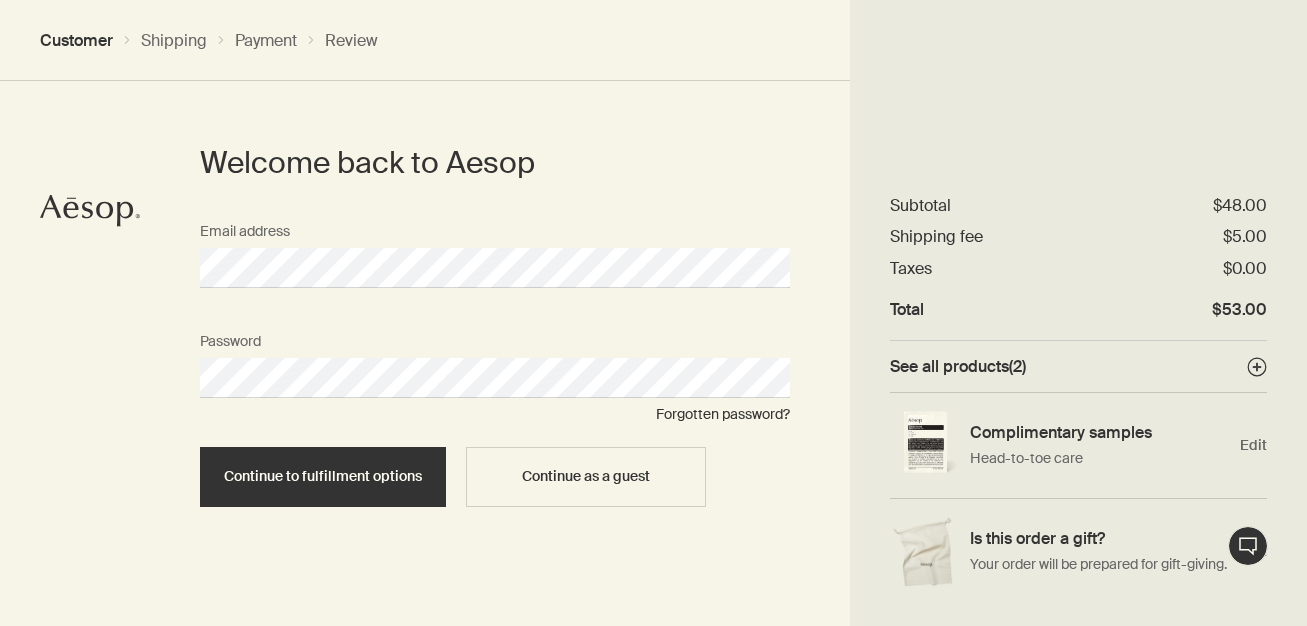 click on "Continue to fulfillment options" at bounding box center (323, 477) 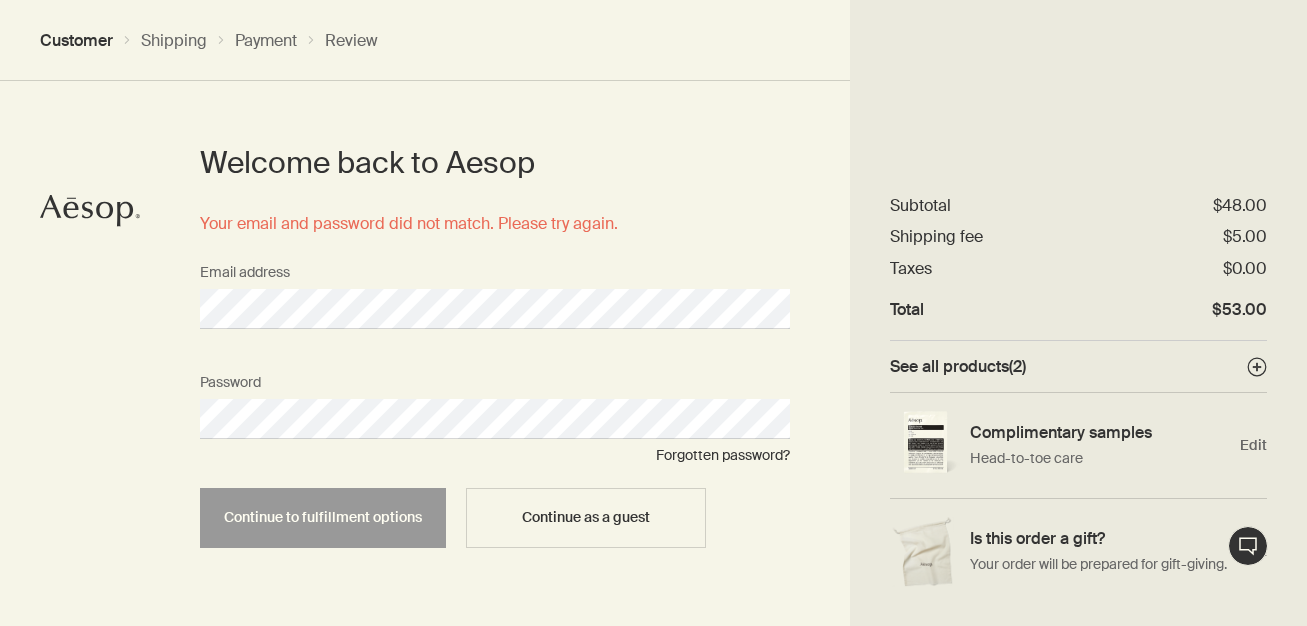 click on "Welcome back to Aesop Your email and password did not match. Please try again. Email address Password Forgotten password? Continue to fulfillment options Continue as a guest" at bounding box center (653, 314) 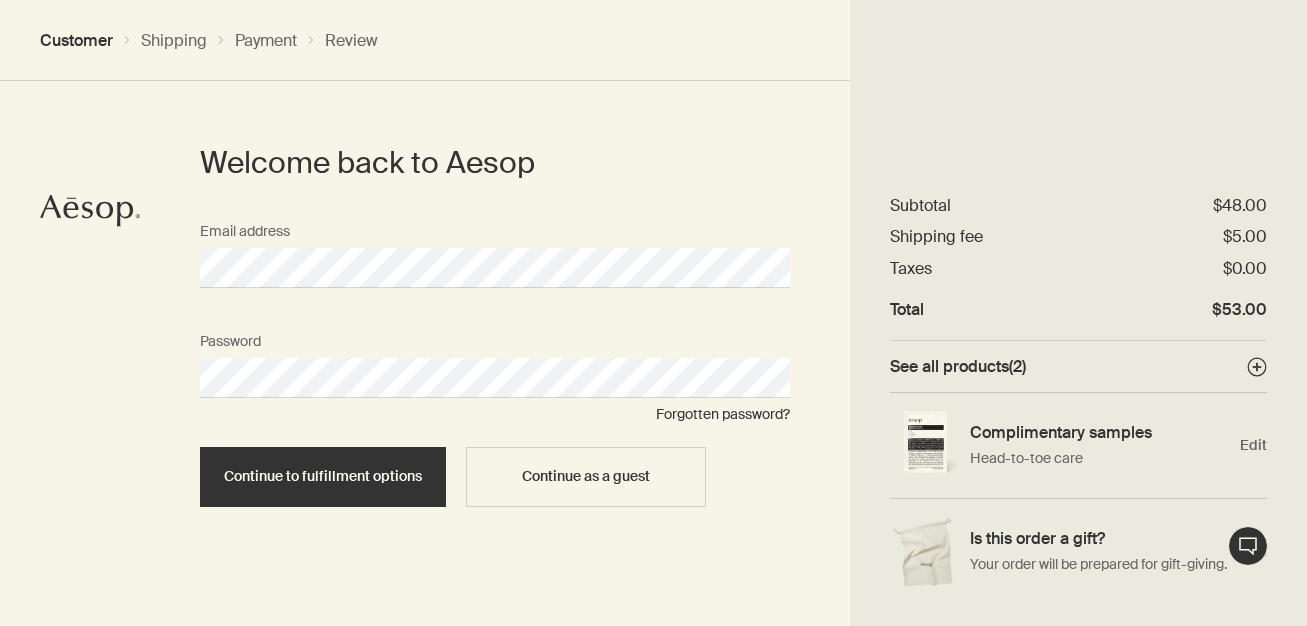click on "Continue to fulfillment options" at bounding box center [323, 477] 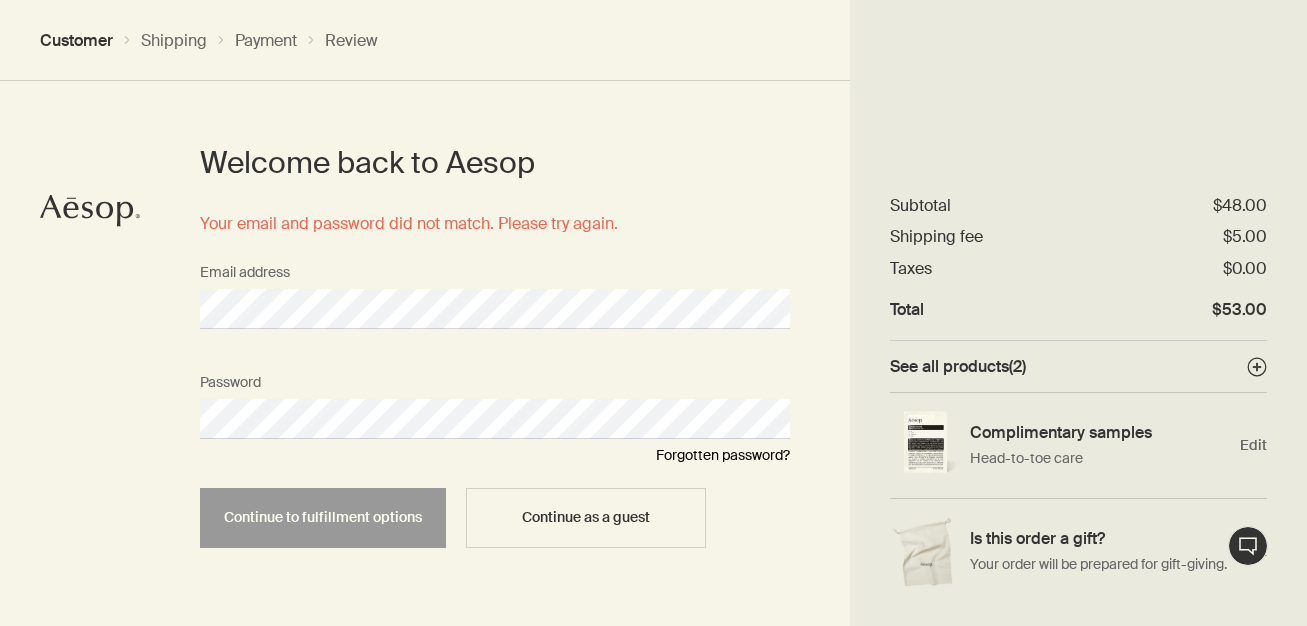 click on "Forgotten password?" at bounding box center (723, 455) 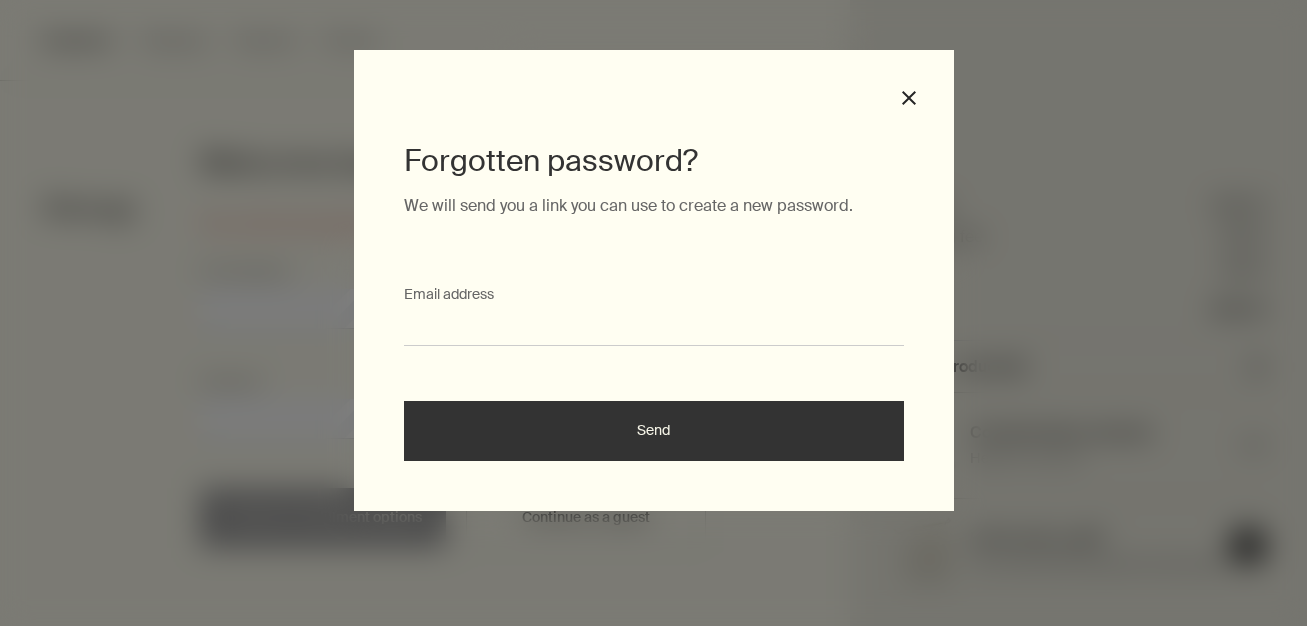 click on "Email address" at bounding box center (654, 327) 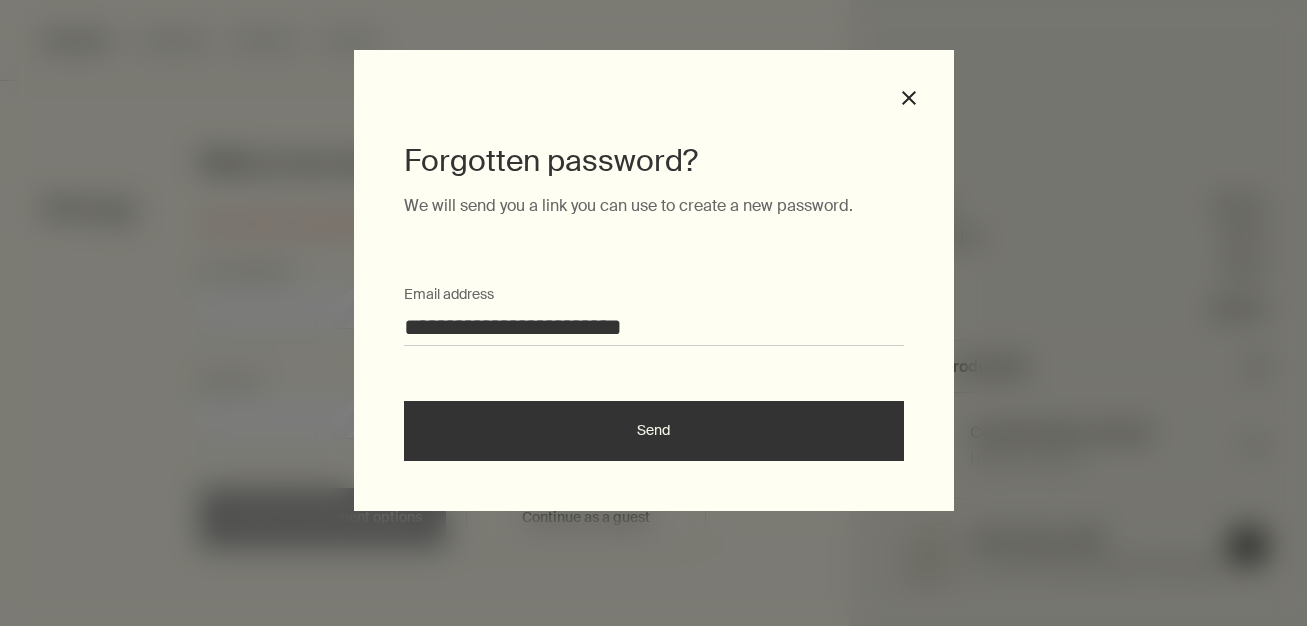 type on "**********" 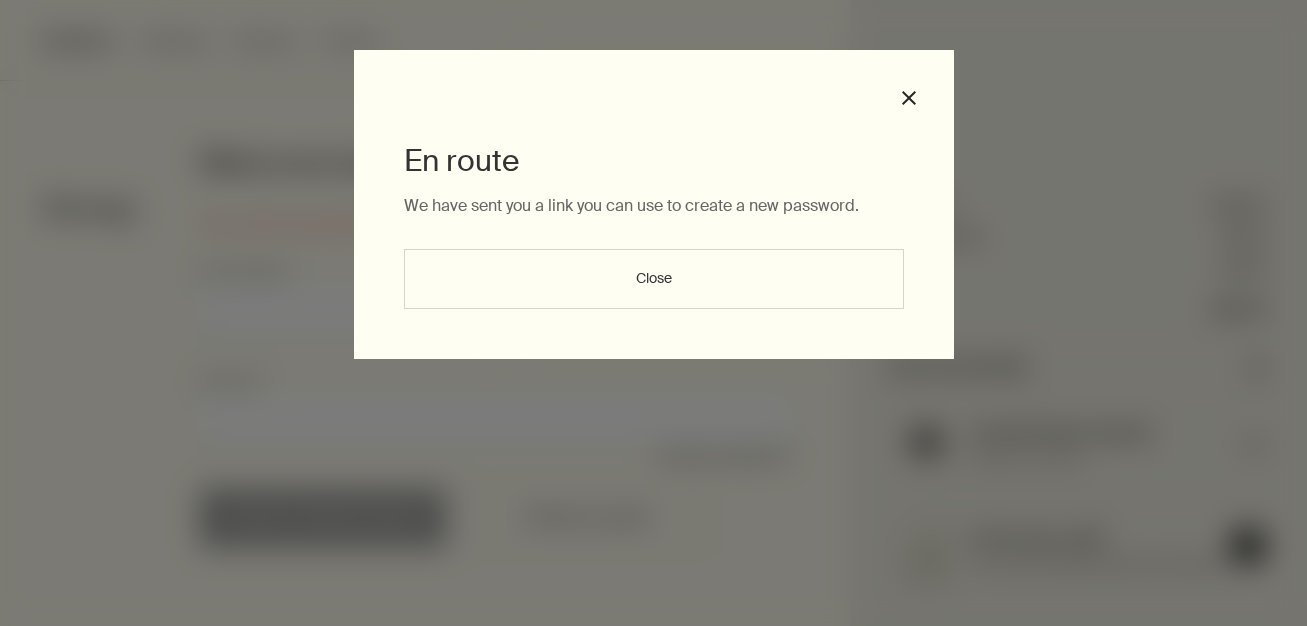 click on "Close" at bounding box center (654, 279) 